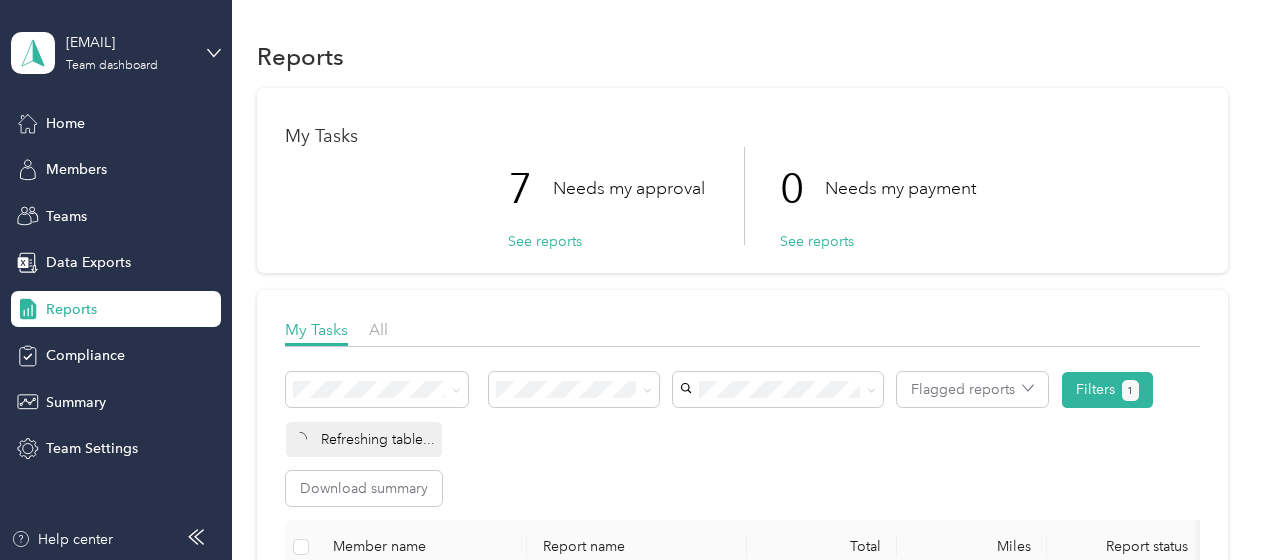 scroll, scrollTop: 0, scrollLeft: 0, axis: both 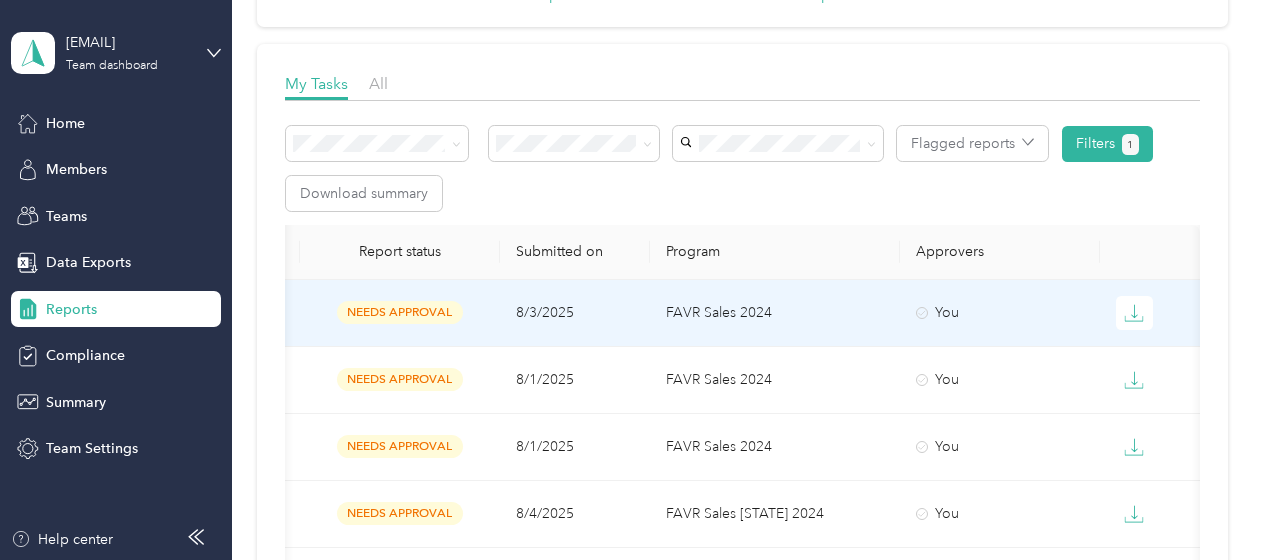 click 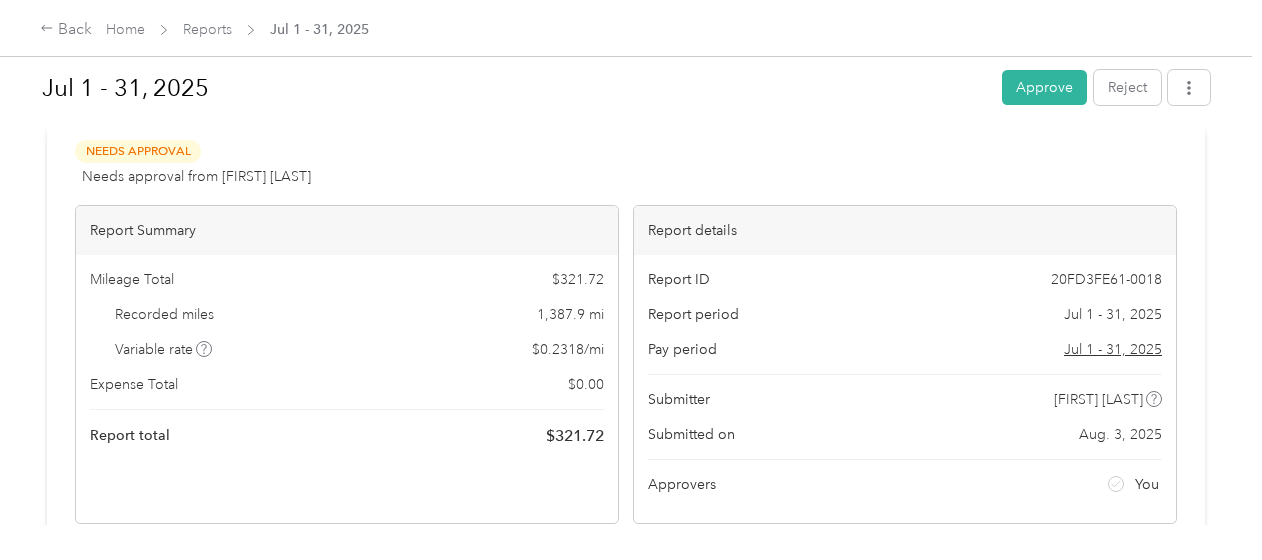 scroll, scrollTop: 0, scrollLeft: 0, axis: both 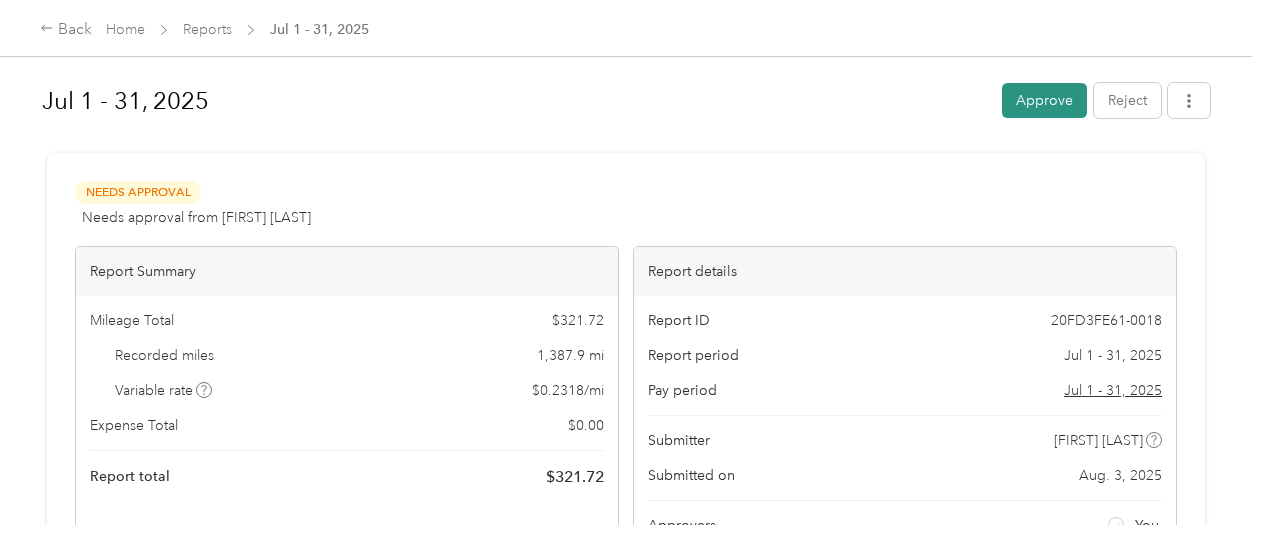 click on "Approve" at bounding box center [1044, 100] 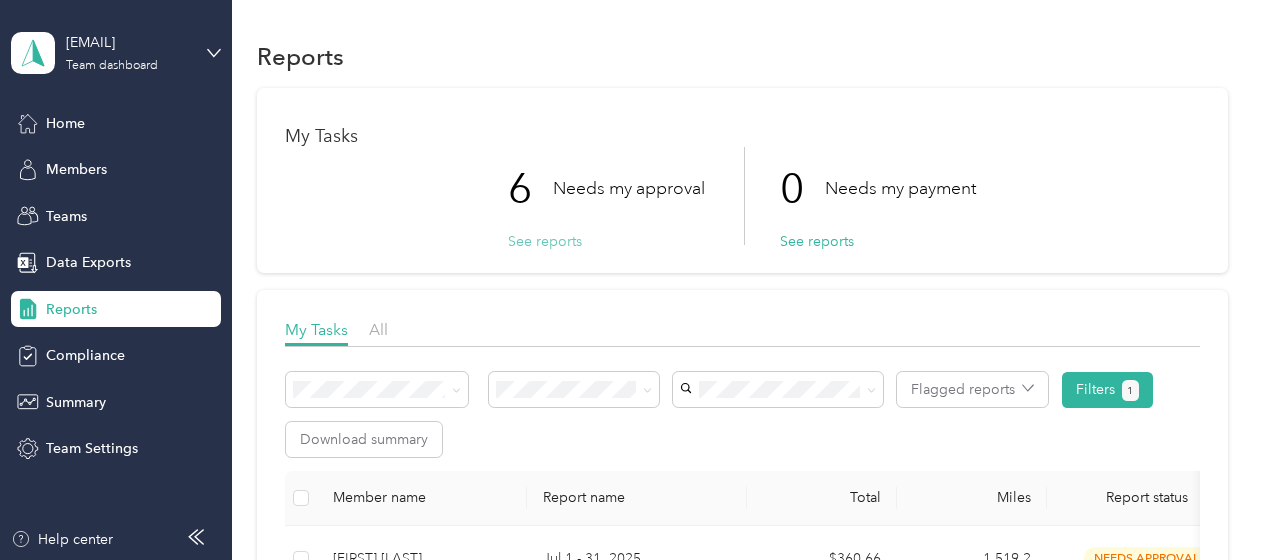 click on "See reports" at bounding box center [545, 241] 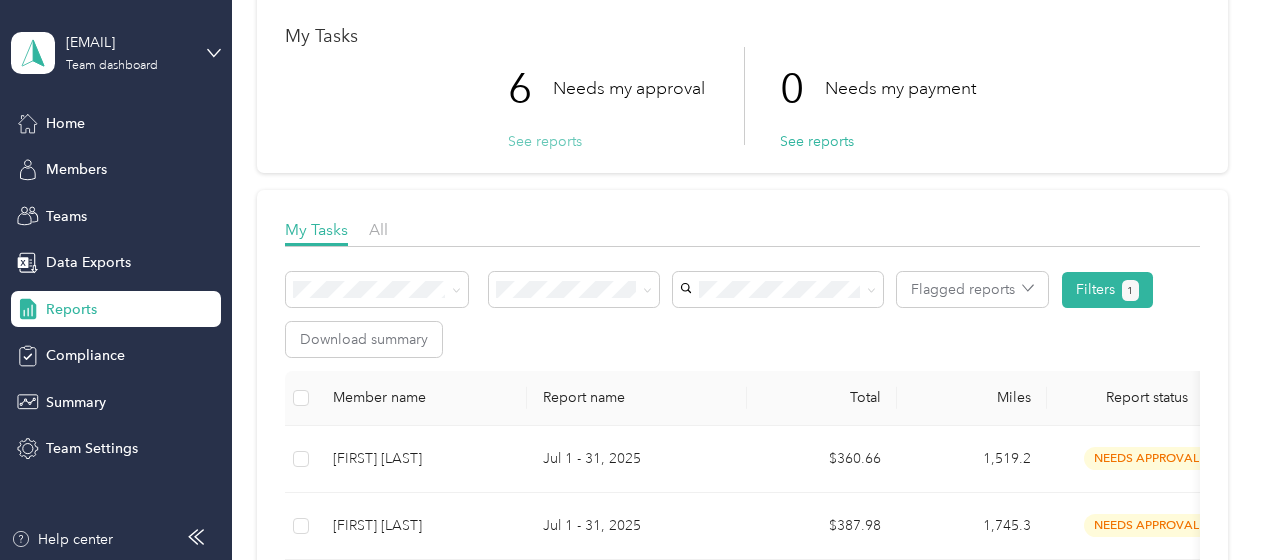 click on "See reports" at bounding box center (545, 141) 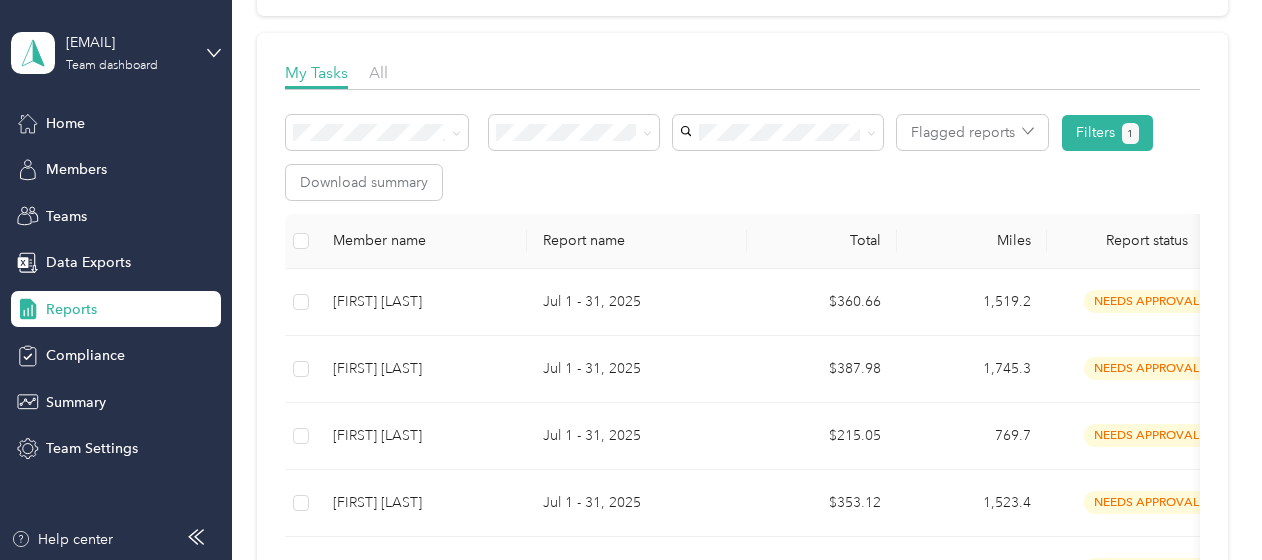 scroll, scrollTop: 300, scrollLeft: 0, axis: vertical 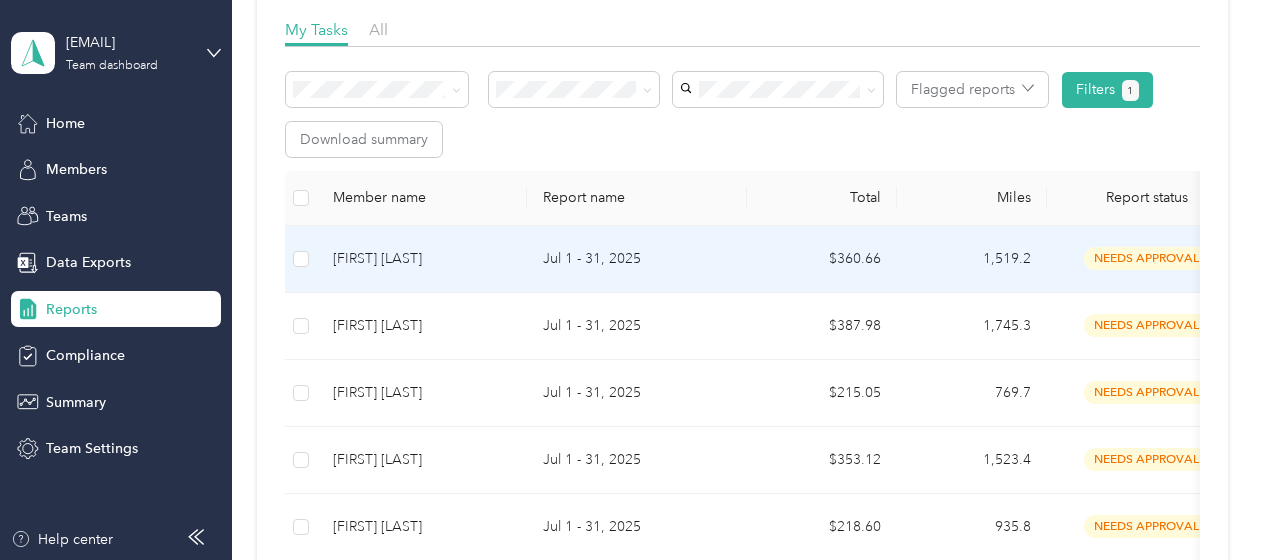 click at bounding box center (301, 259) 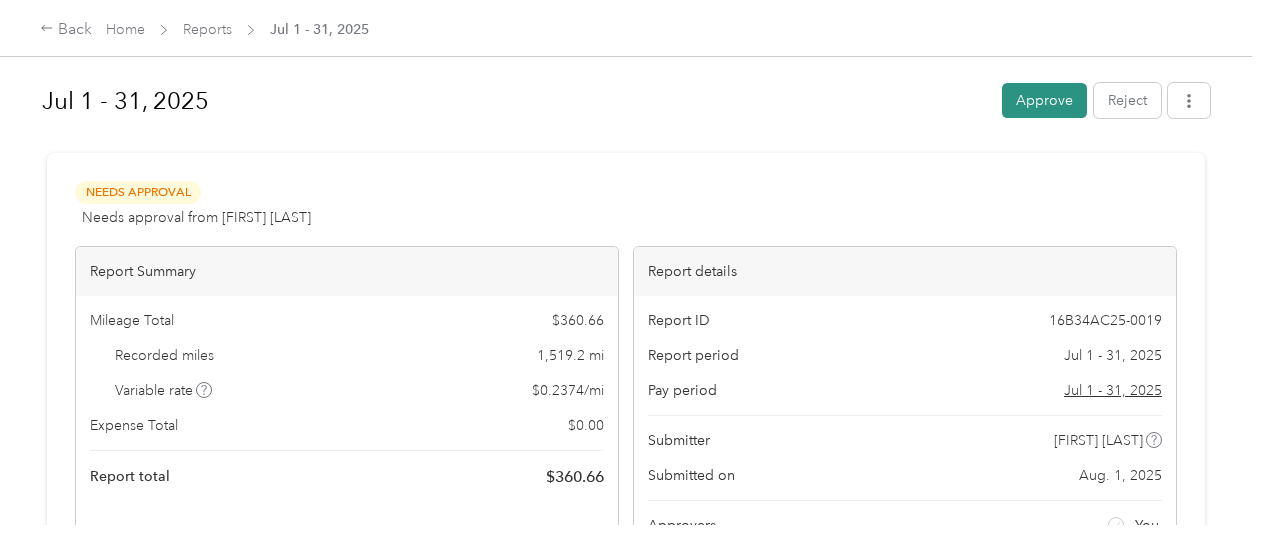 click on "Approve" at bounding box center (1044, 100) 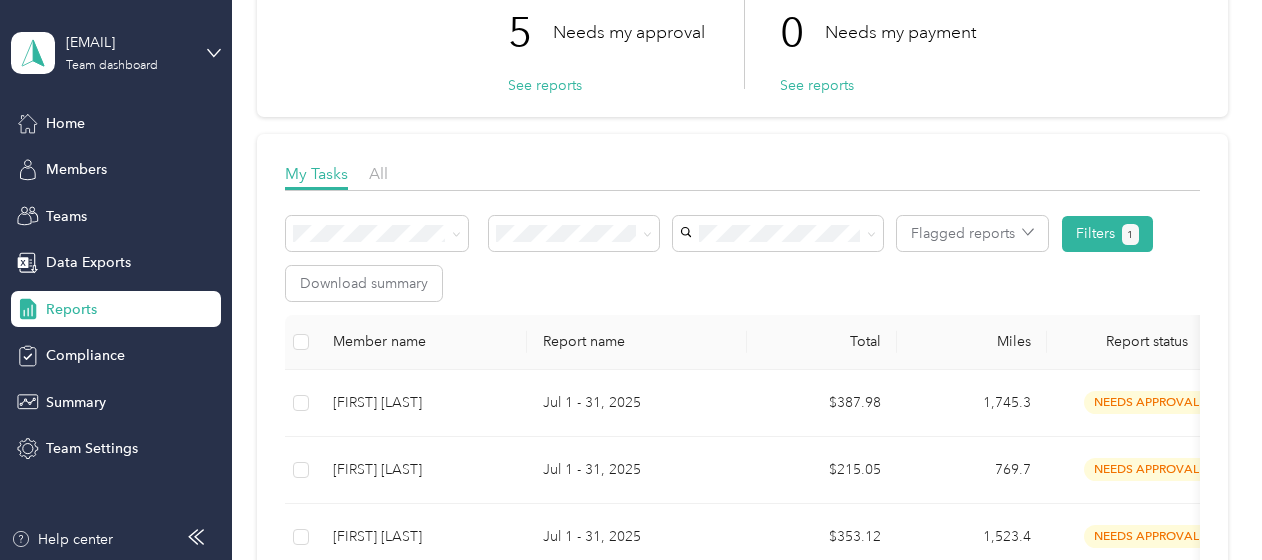 scroll, scrollTop: 200, scrollLeft: 0, axis: vertical 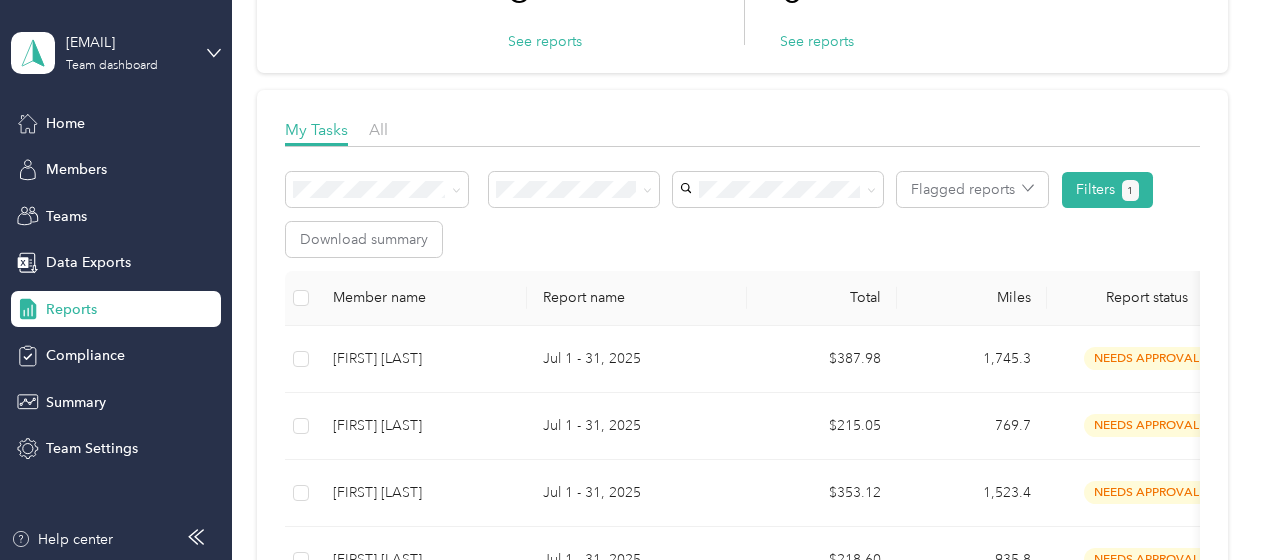 click at bounding box center [301, 298] 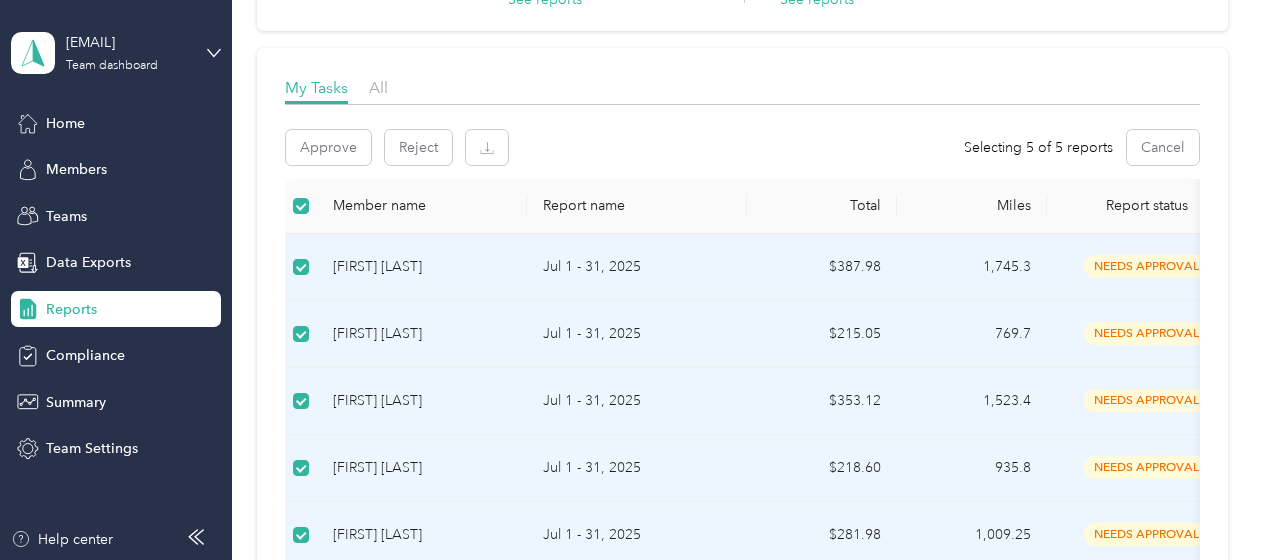 scroll, scrollTop: 200, scrollLeft: 0, axis: vertical 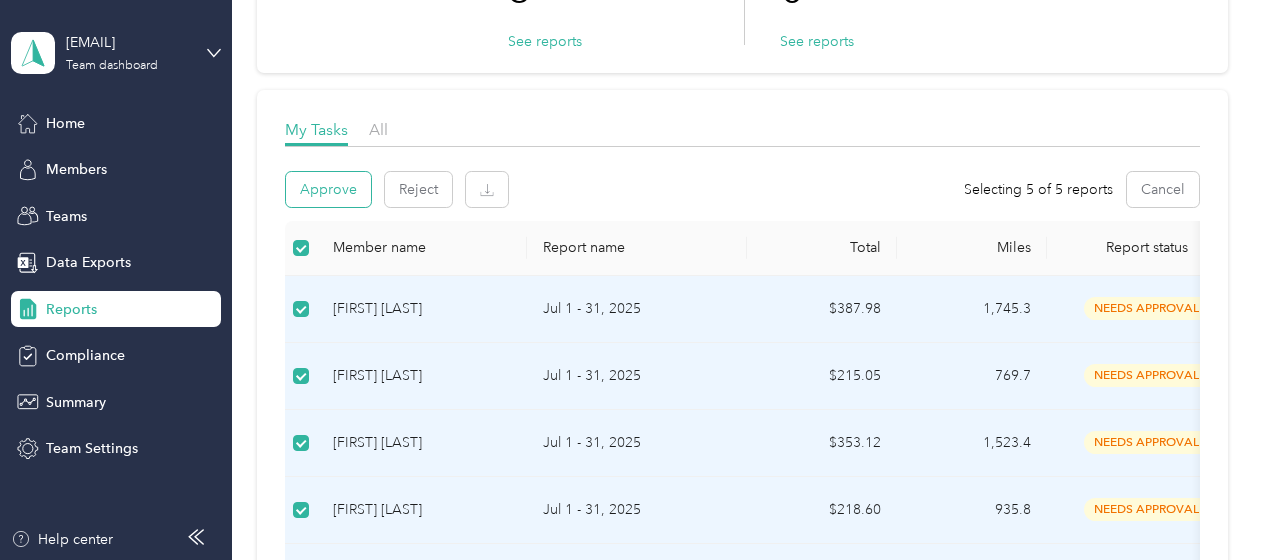 click on "Approve" at bounding box center (328, 189) 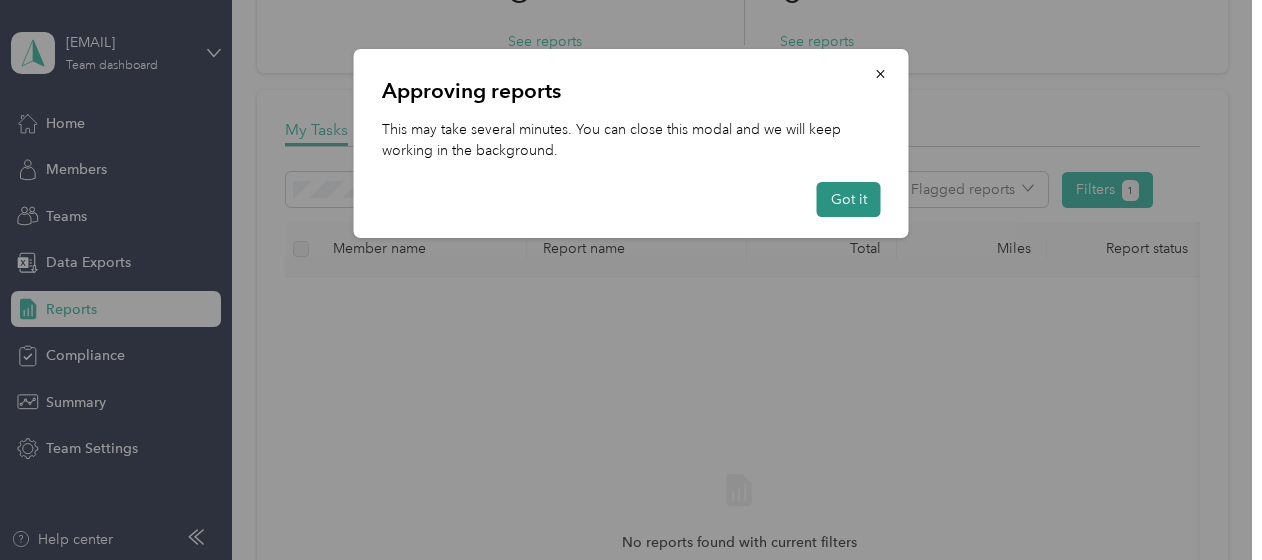 click on "Got it" at bounding box center (849, 199) 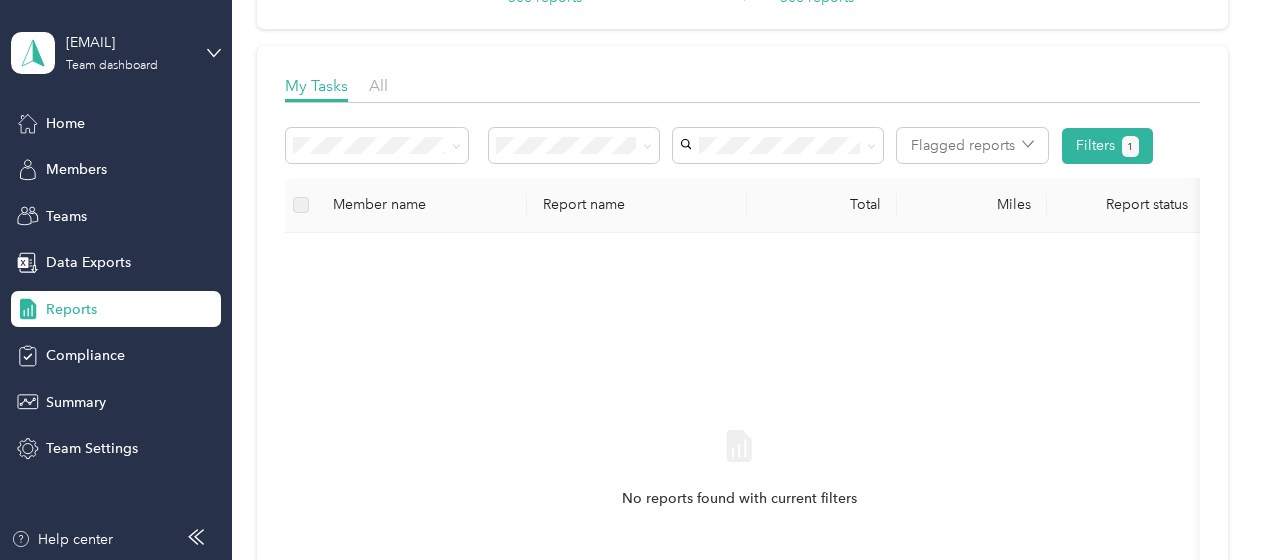 scroll, scrollTop: 200, scrollLeft: 0, axis: vertical 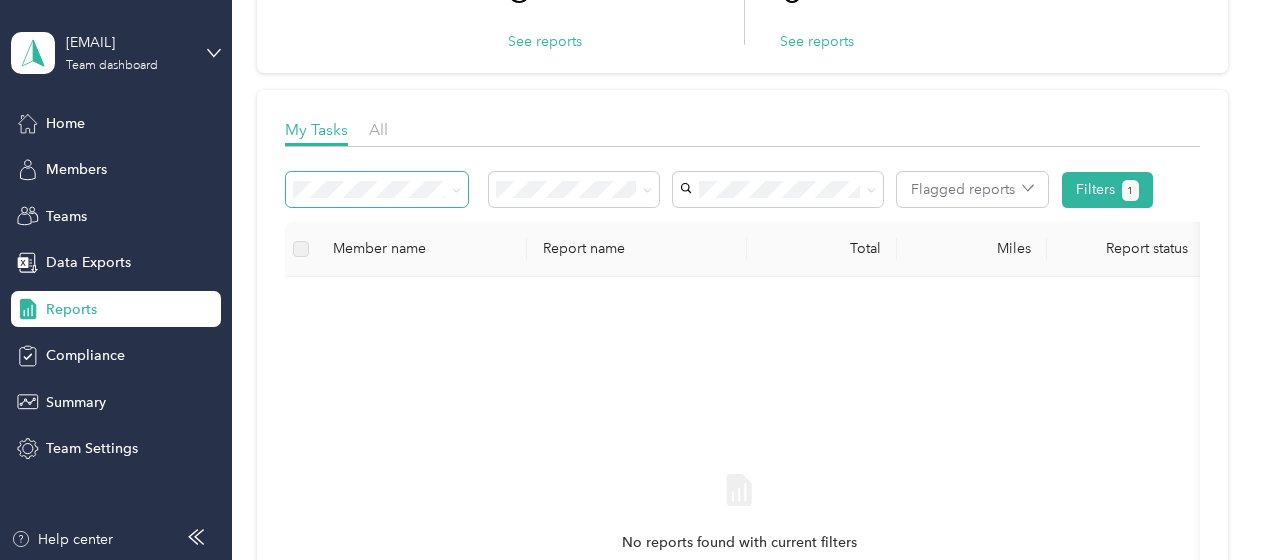 click at bounding box center [453, 189] 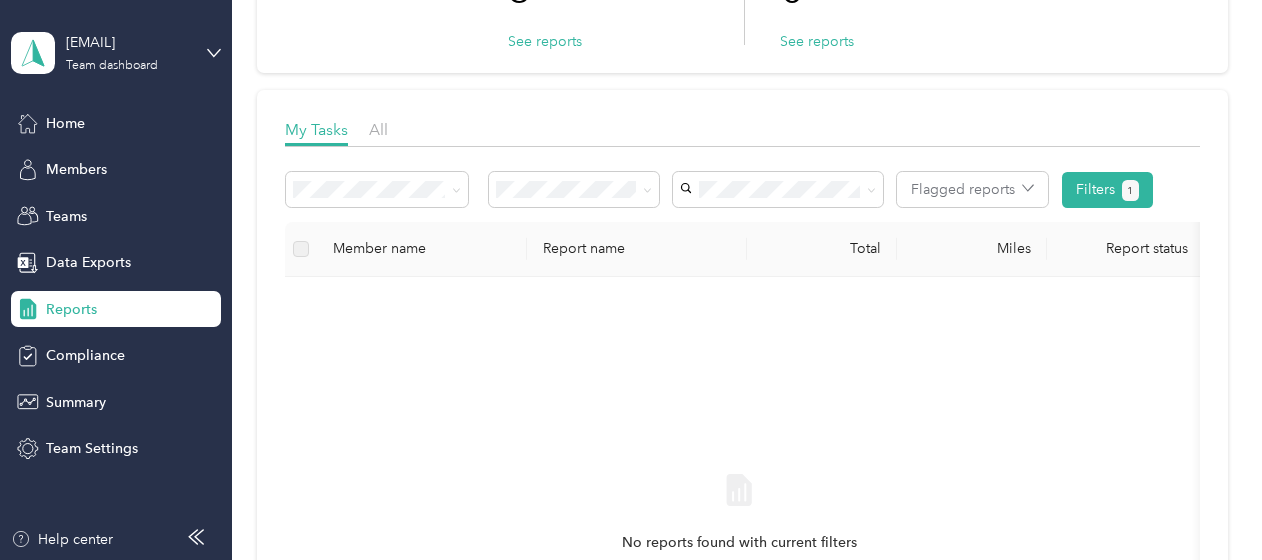 click on "No reports found with current filters" at bounding box center (739, 531) 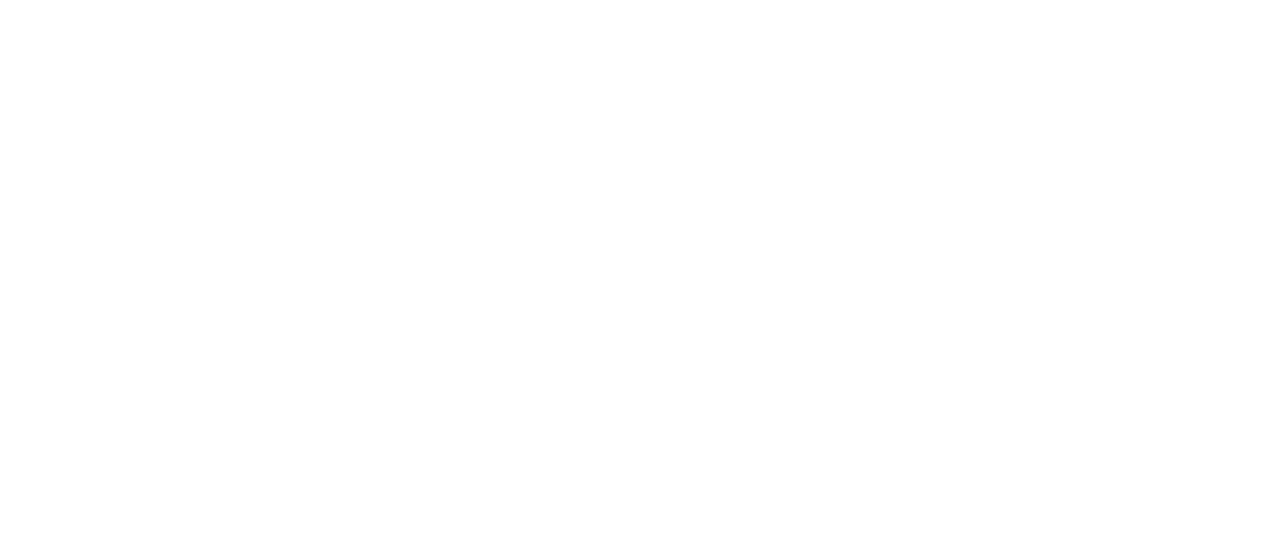 scroll, scrollTop: 0, scrollLeft: 0, axis: both 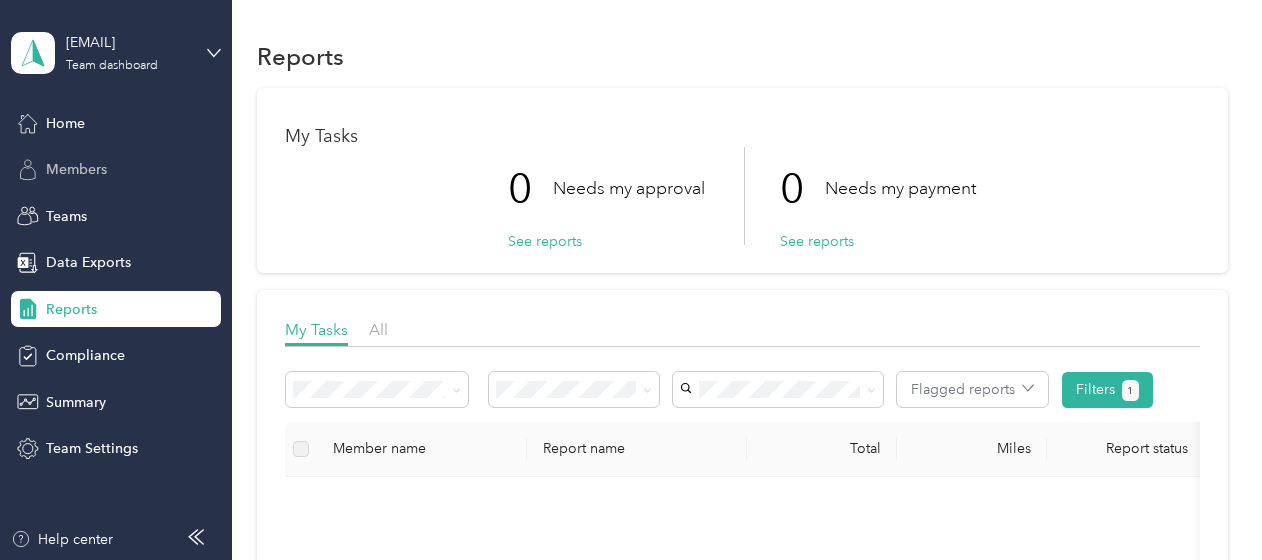click on "Members" at bounding box center [76, 169] 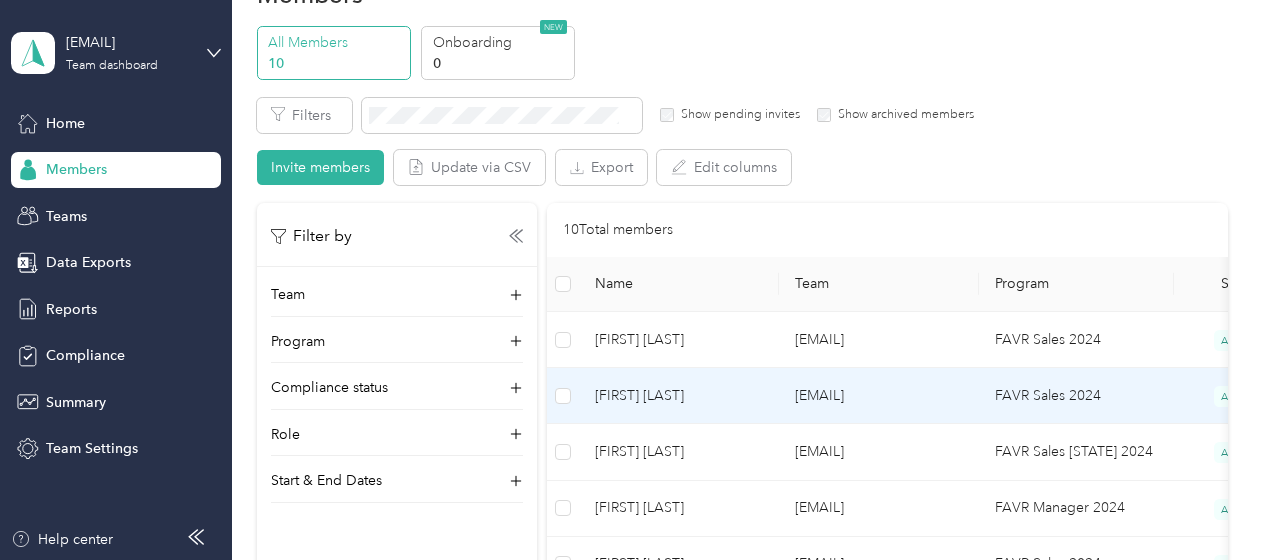 scroll, scrollTop: 0, scrollLeft: 0, axis: both 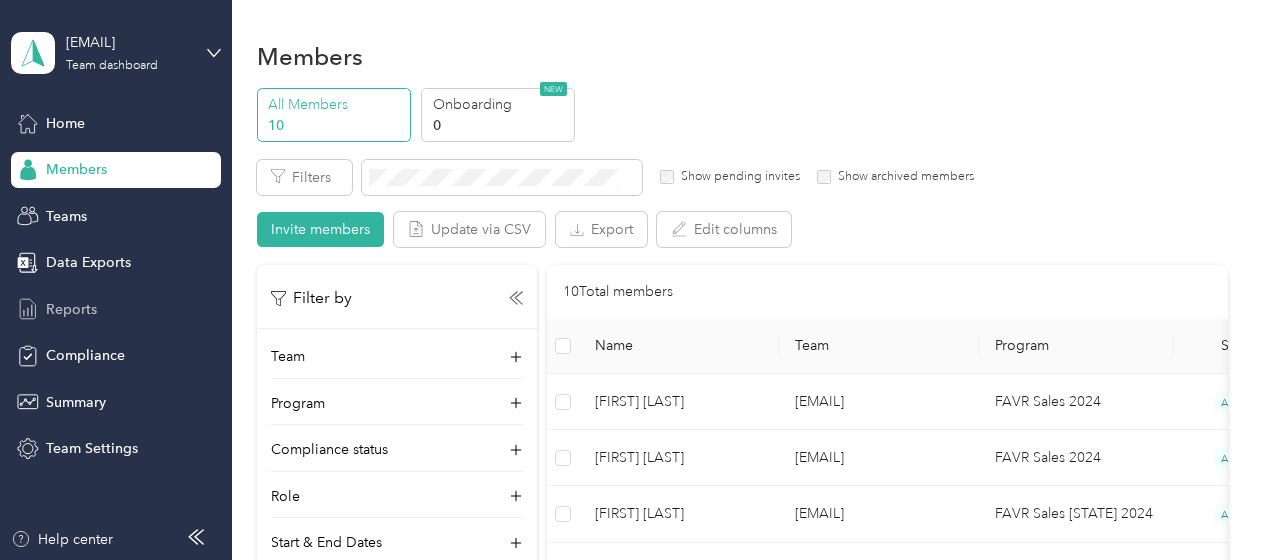 click on "Reports" at bounding box center [71, 309] 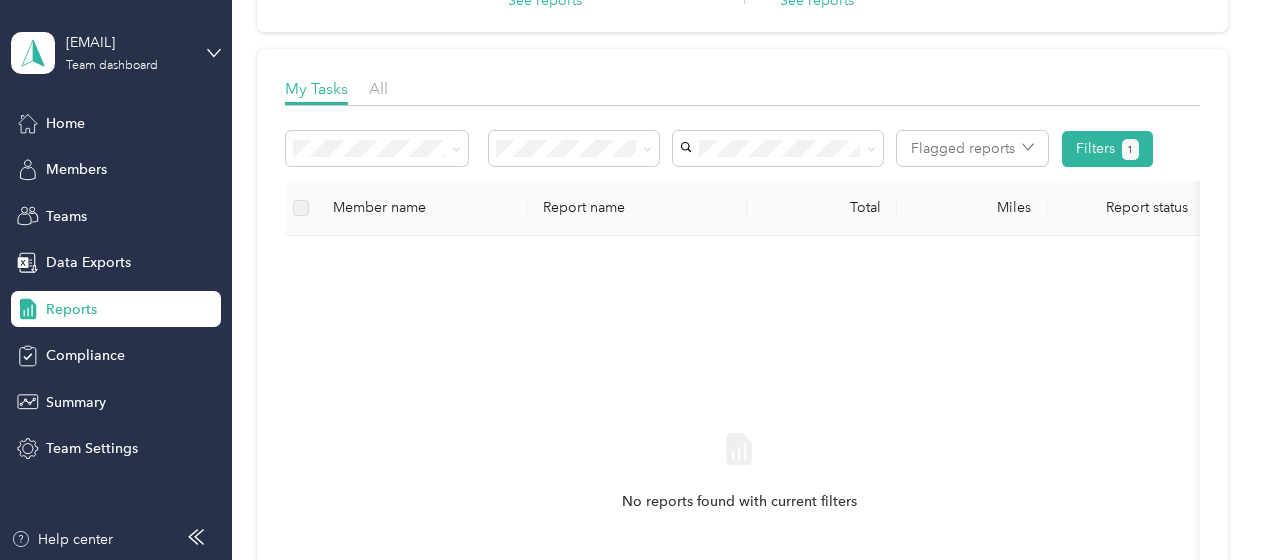 scroll, scrollTop: 200, scrollLeft: 0, axis: vertical 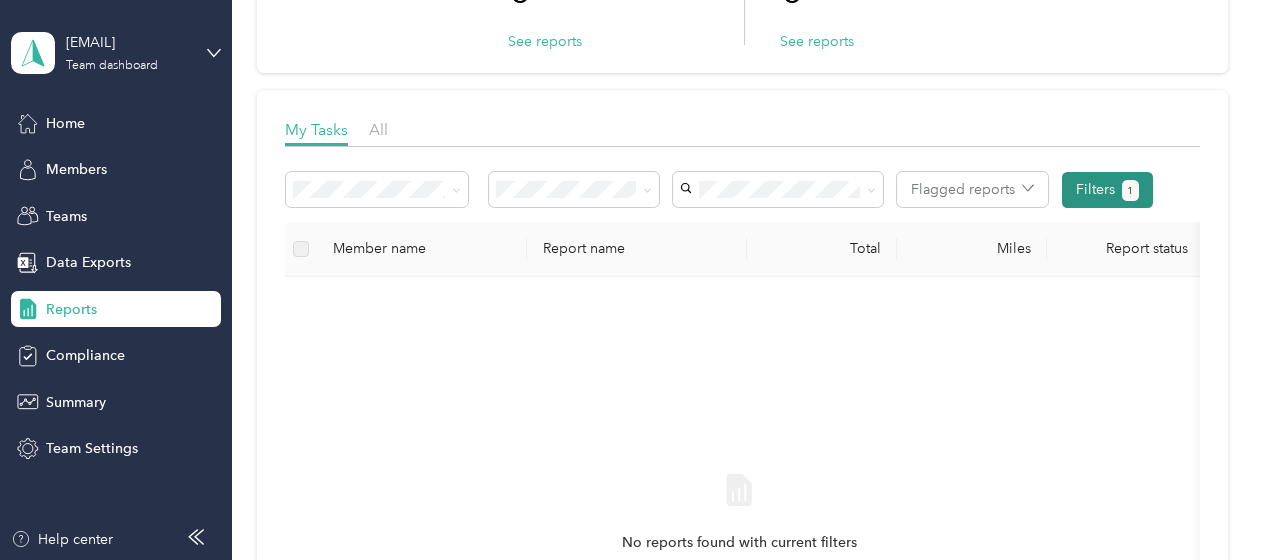 click on "1" at bounding box center (1130, 191) 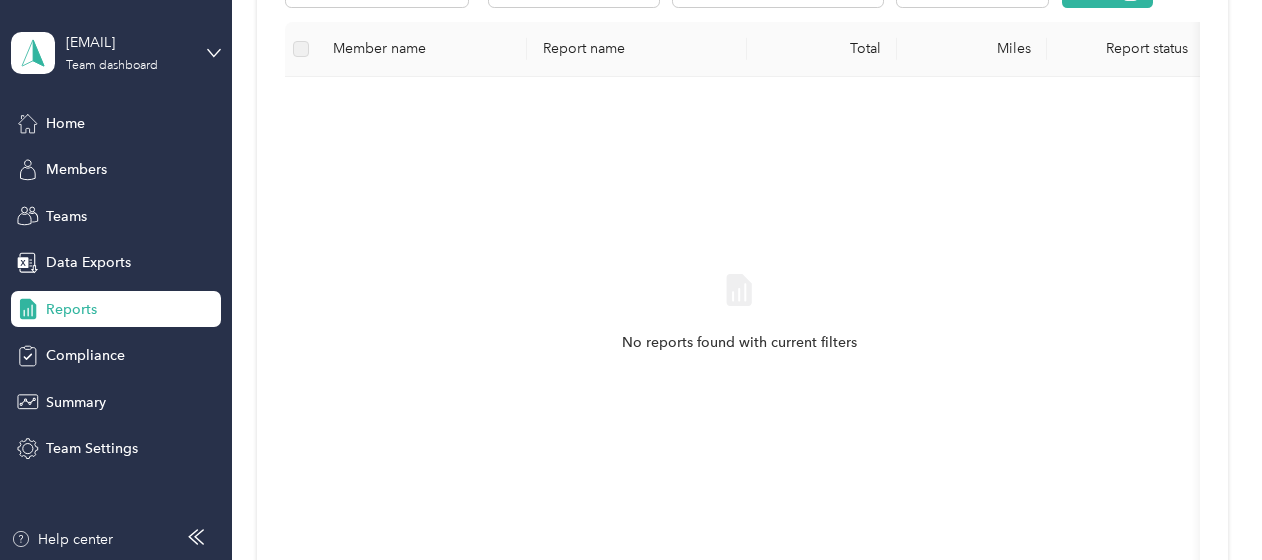 scroll, scrollTop: 300, scrollLeft: 0, axis: vertical 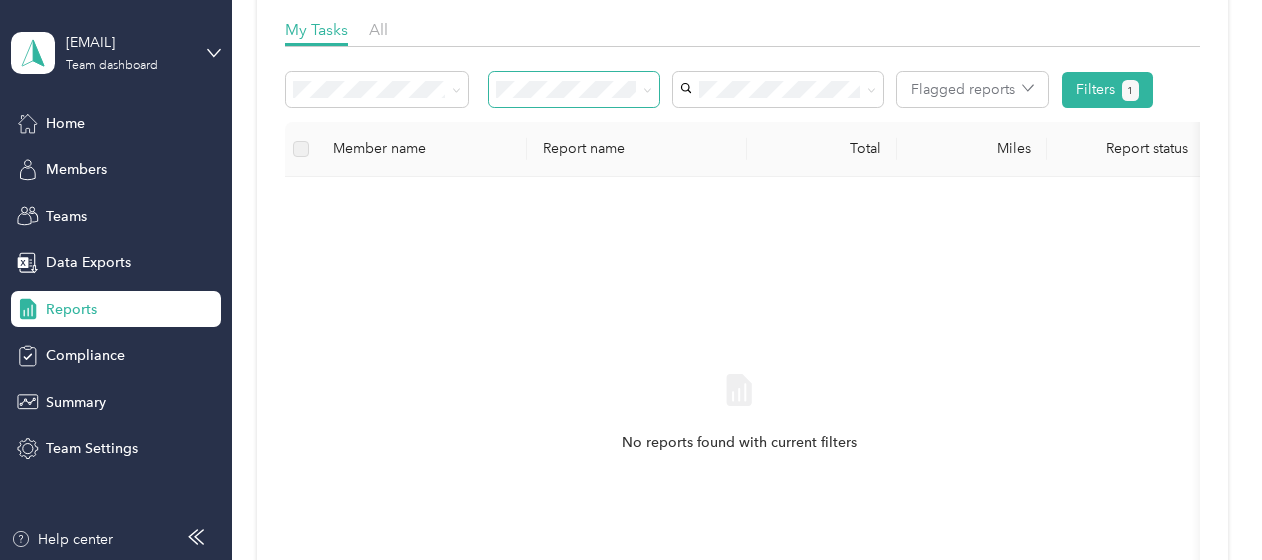 click 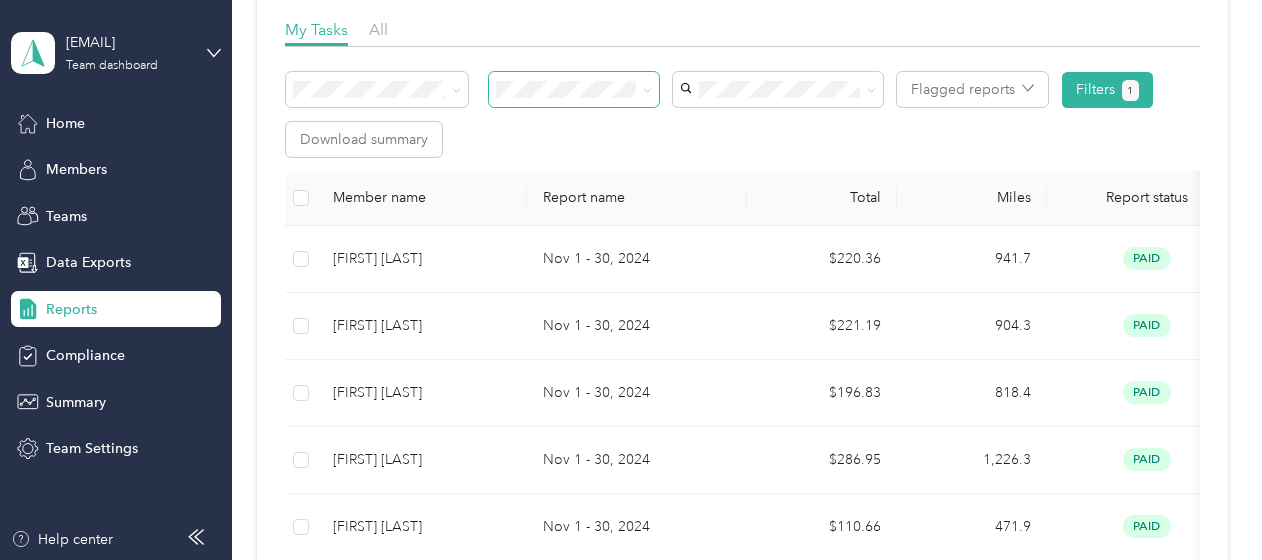 click on "Report name" at bounding box center (637, 198) 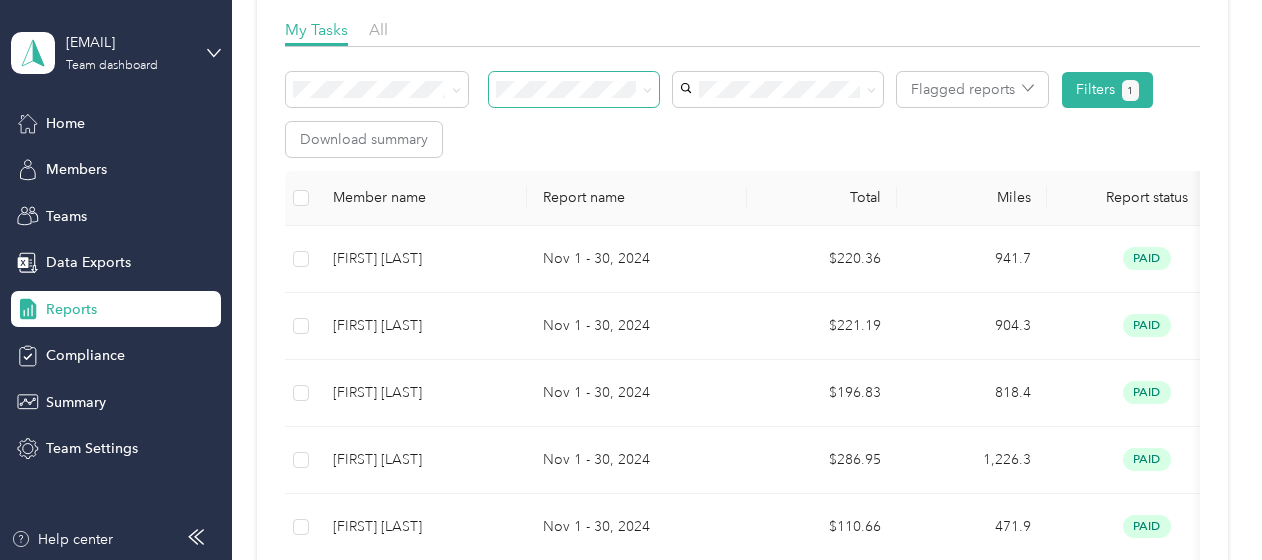 click on "Report name" at bounding box center [637, 198] 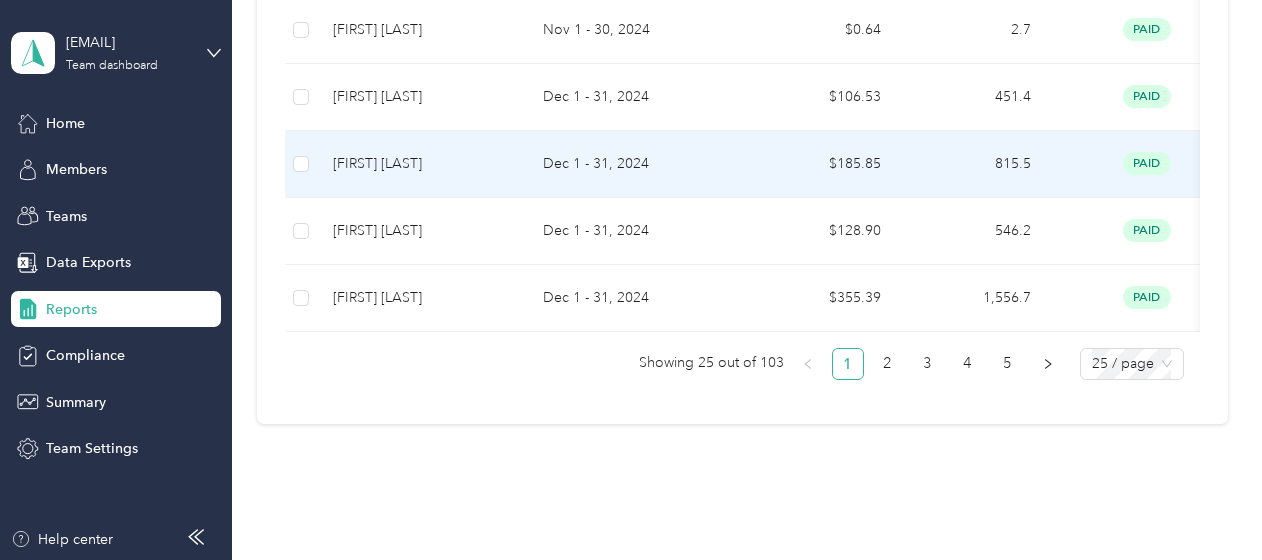 scroll, scrollTop: 1946, scrollLeft: 0, axis: vertical 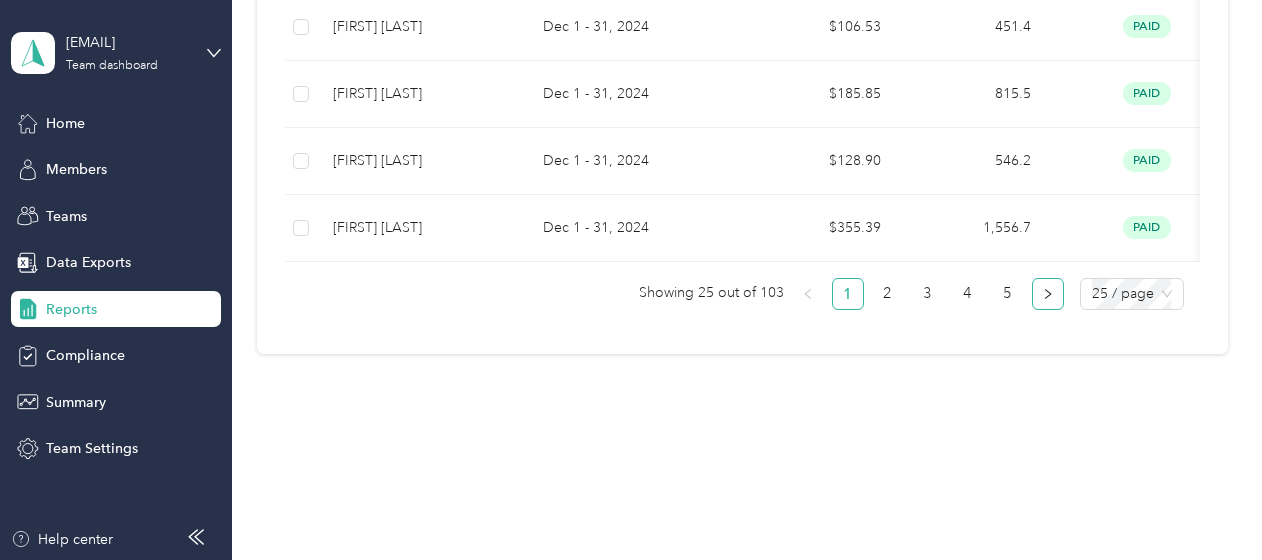 click at bounding box center [1048, 294] 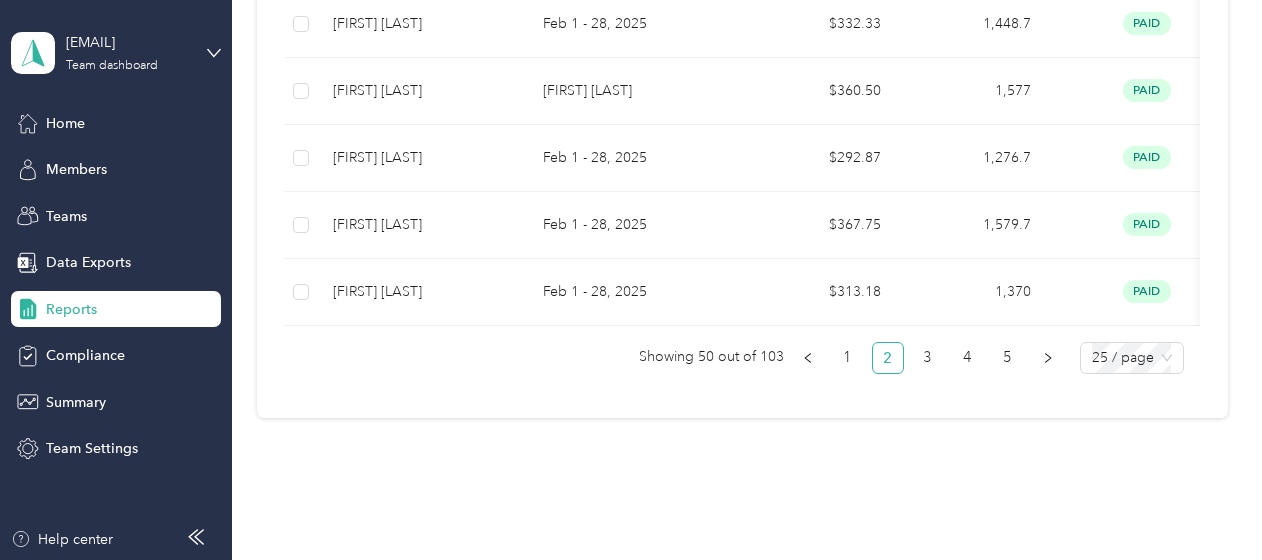 scroll, scrollTop: 1946, scrollLeft: 0, axis: vertical 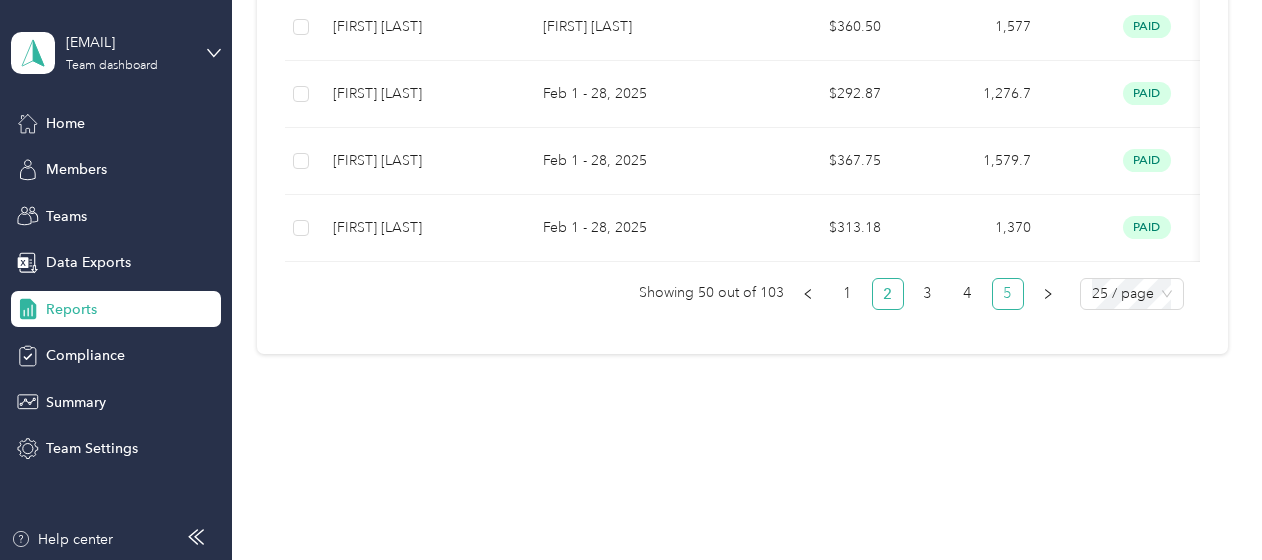 click on "5" at bounding box center (1008, 294) 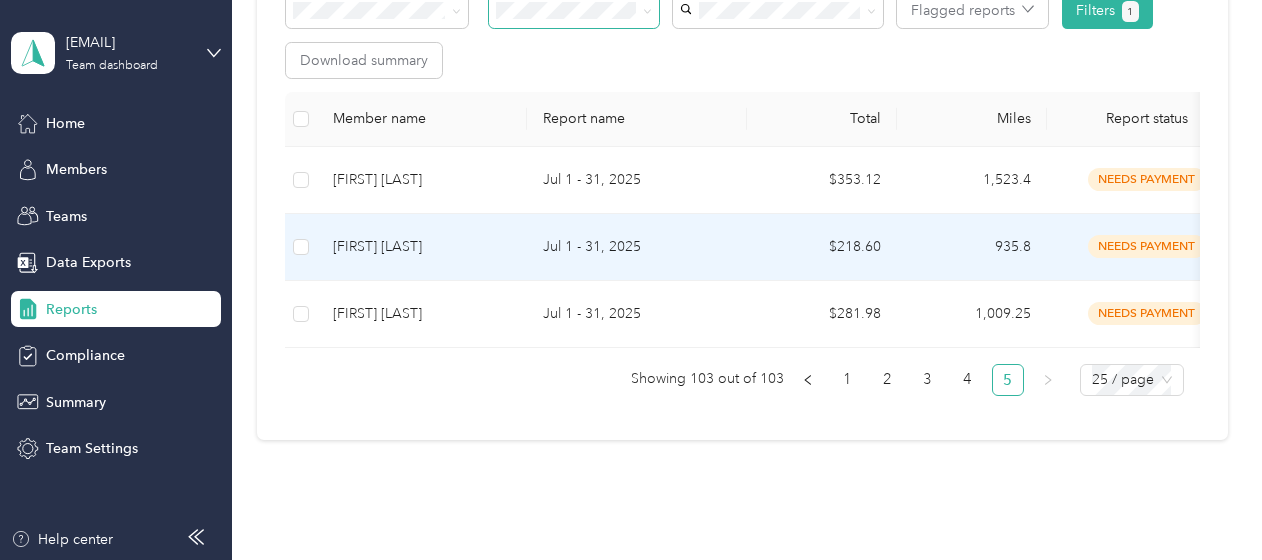 scroll, scrollTop: 279, scrollLeft: 0, axis: vertical 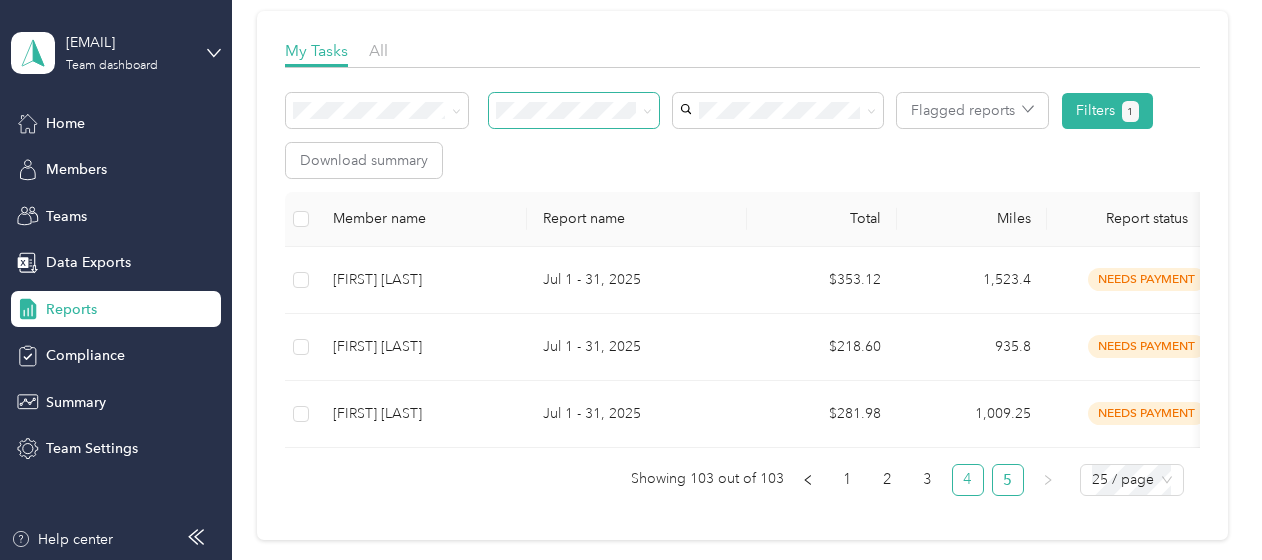 click on "4" at bounding box center [968, 480] 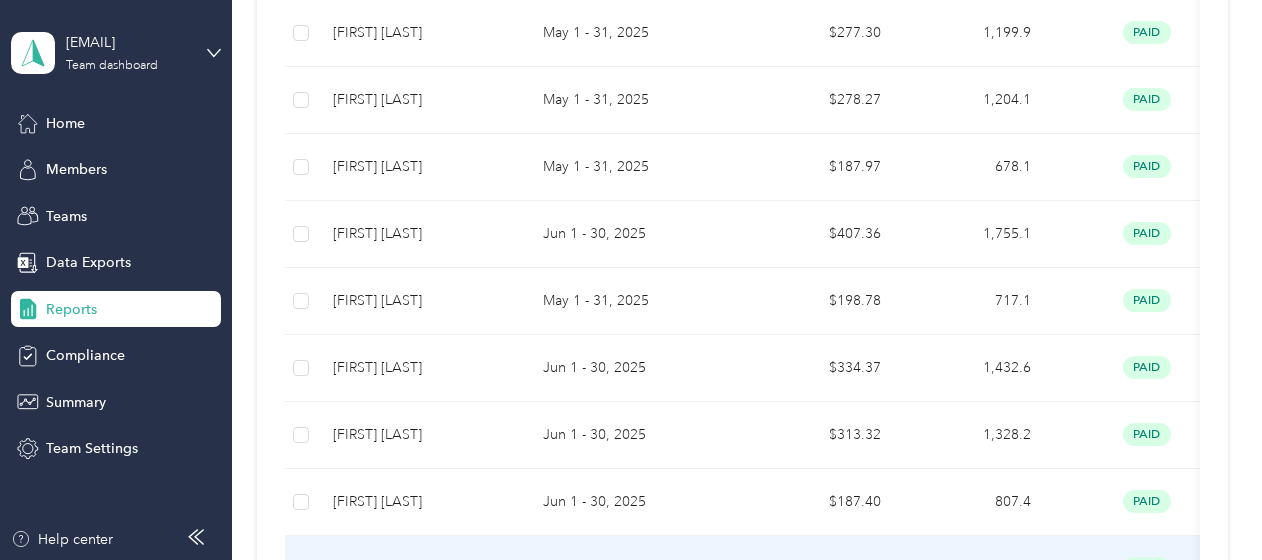 scroll, scrollTop: 946, scrollLeft: 0, axis: vertical 